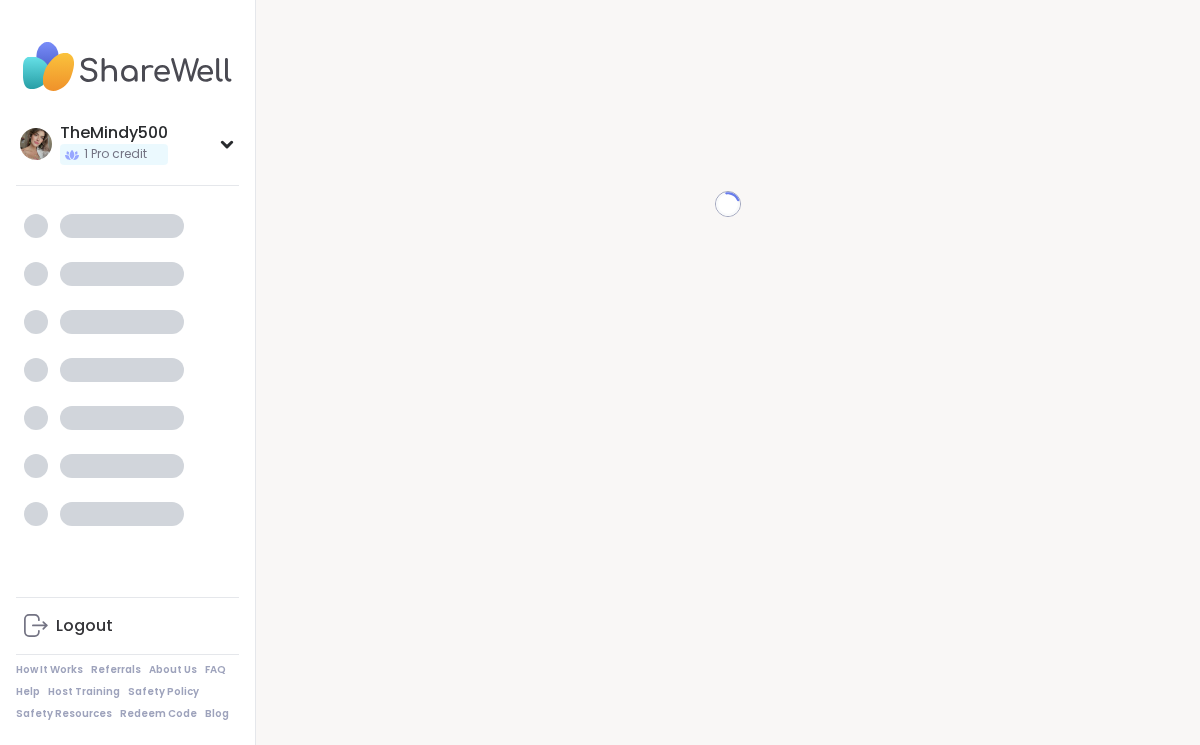 scroll, scrollTop: 0, scrollLeft: 0, axis: both 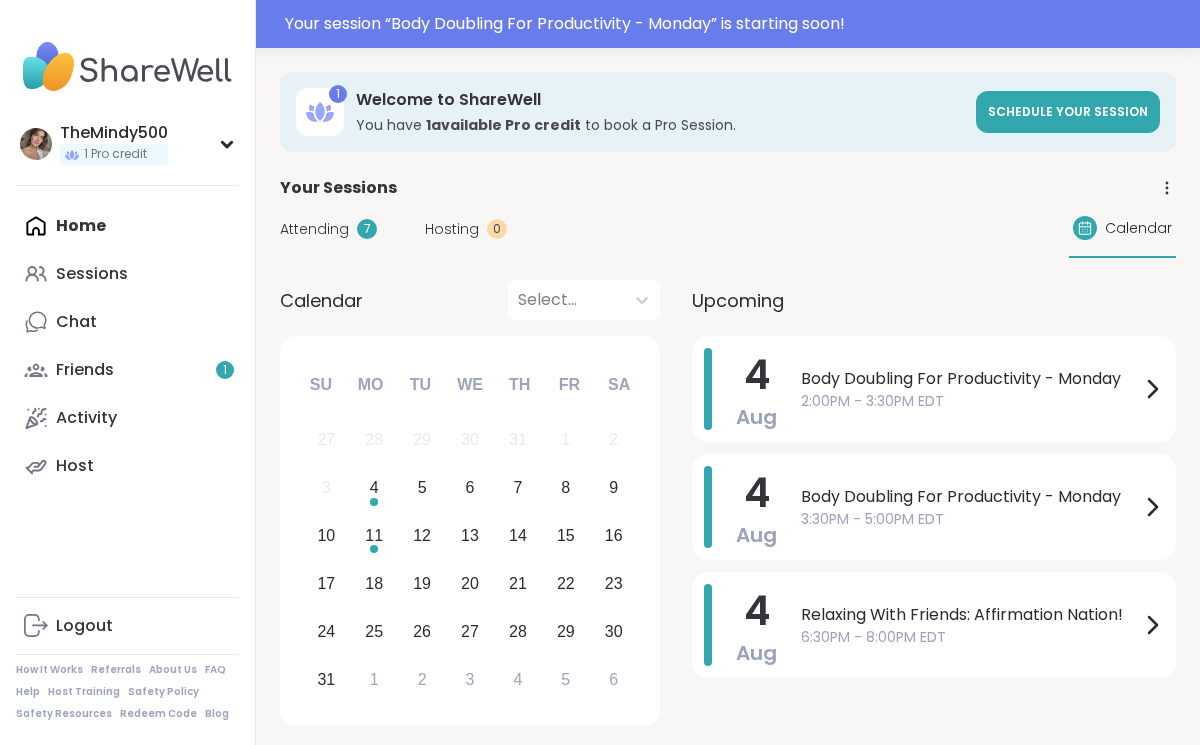 click on "Attending" at bounding box center [314, 229] 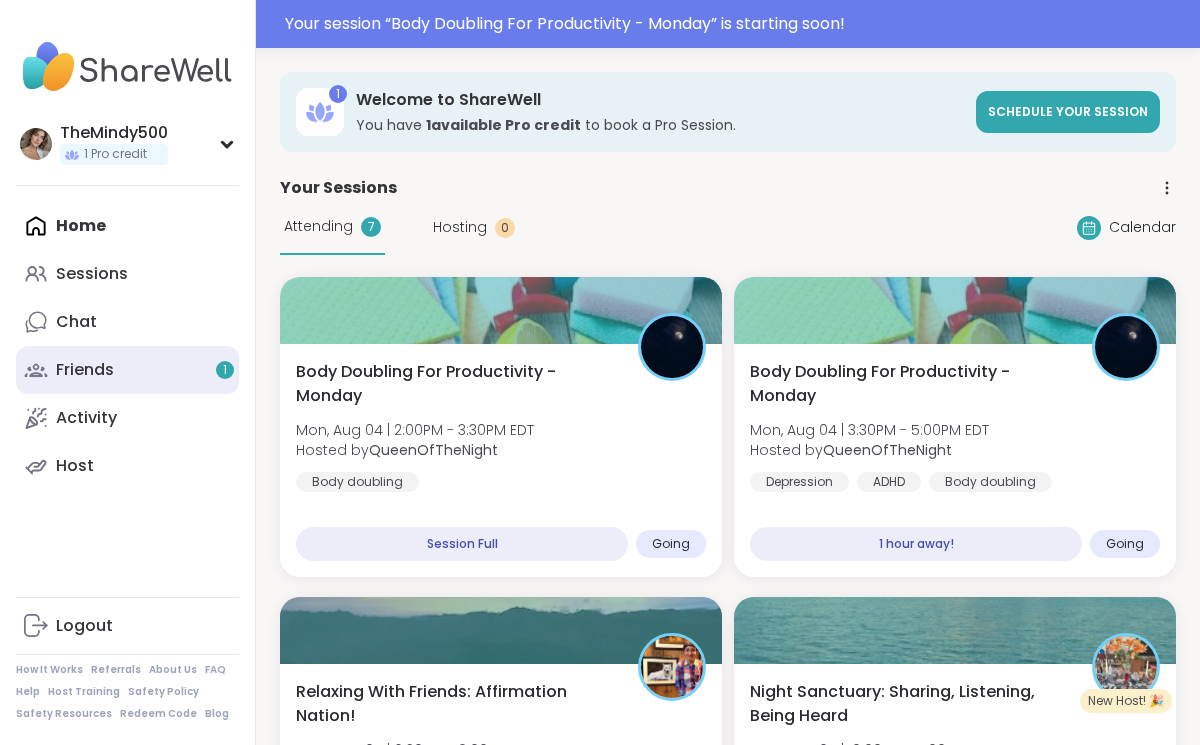 click on "Friends 1" at bounding box center [127, 370] 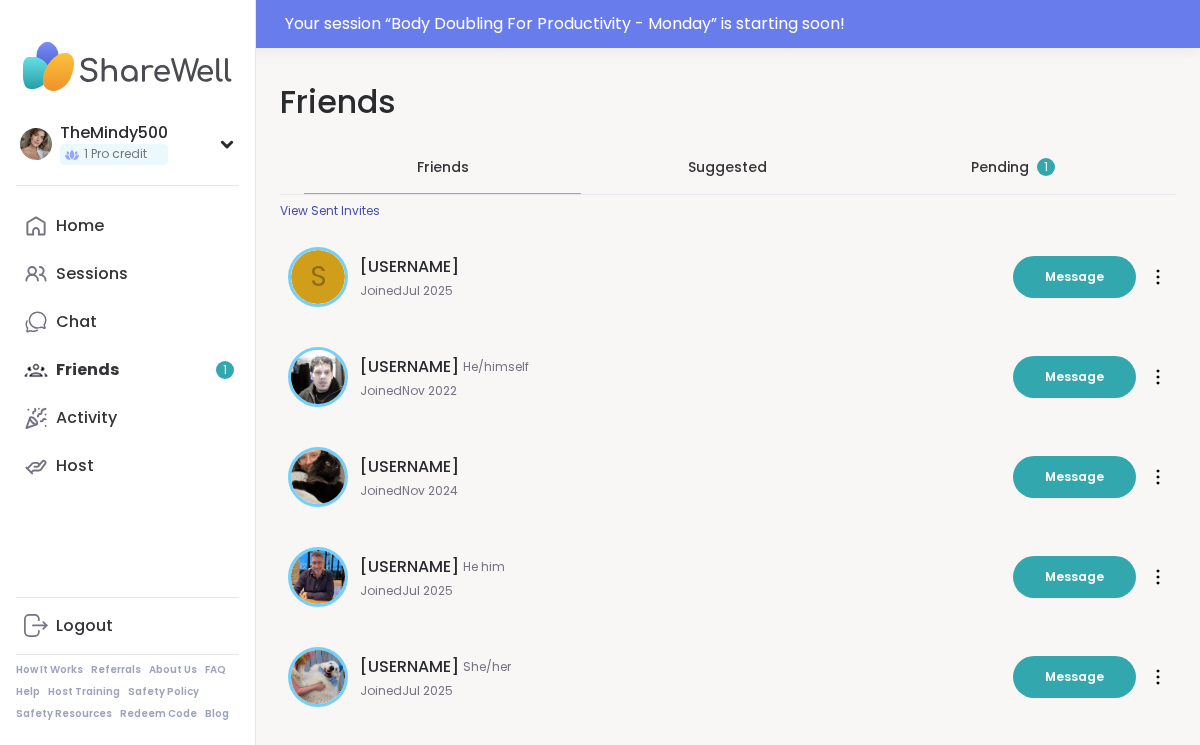 scroll, scrollTop: 0, scrollLeft: 0, axis: both 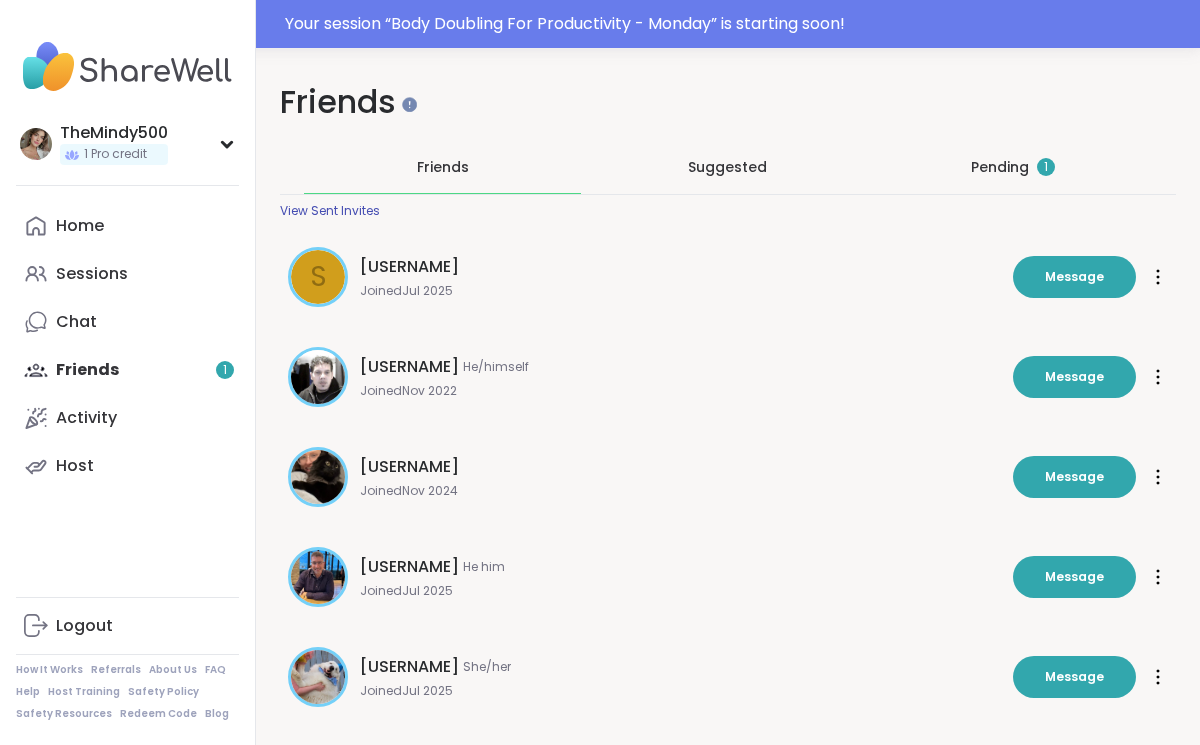 click on "Pending   1" at bounding box center (1013, 167) 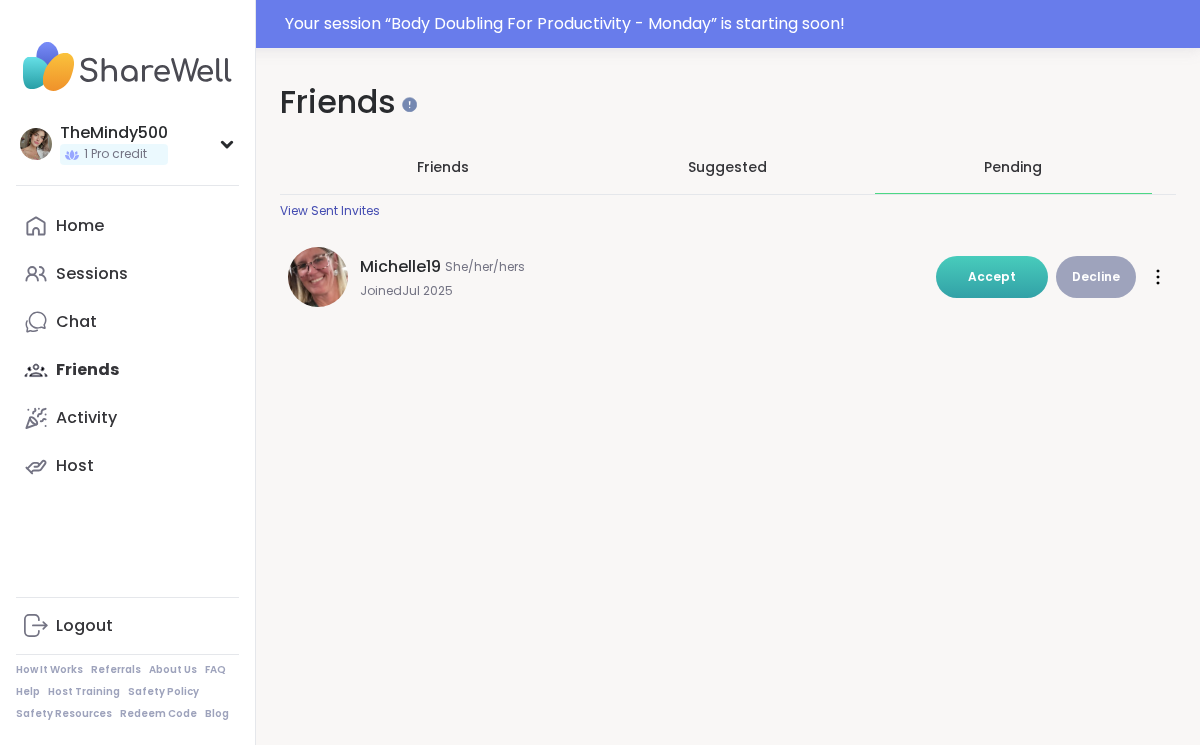 click on "Accept" at bounding box center (992, 276) 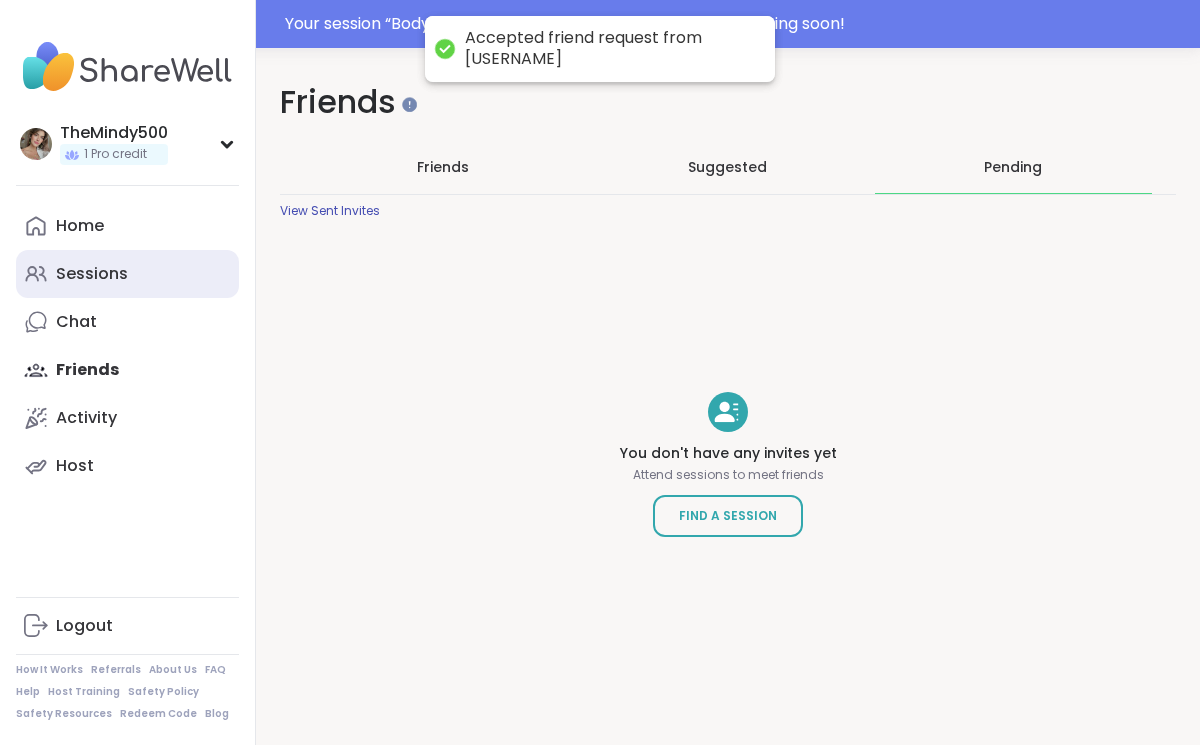 click on "Sessions" at bounding box center [92, 274] 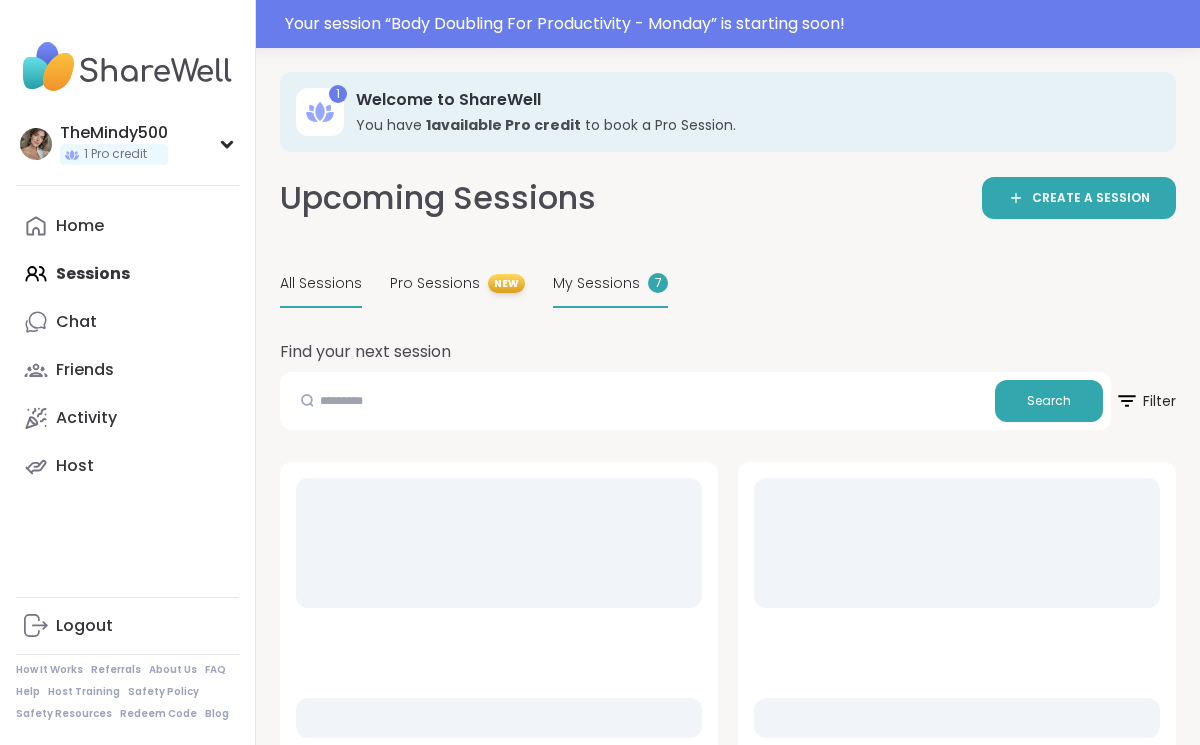 click on "My Sessions 7" at bounding box center [610, 284] 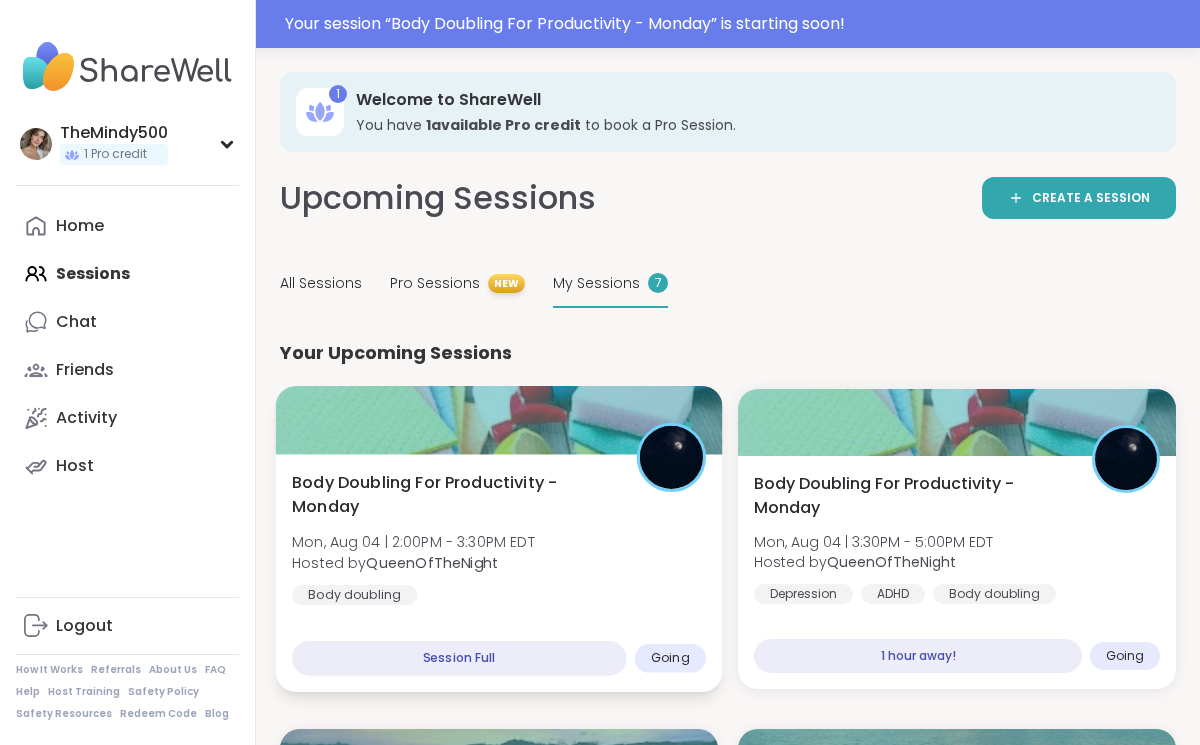 click on "Body Doubling For Productivity - Monday" at bounding box center (453, 495) 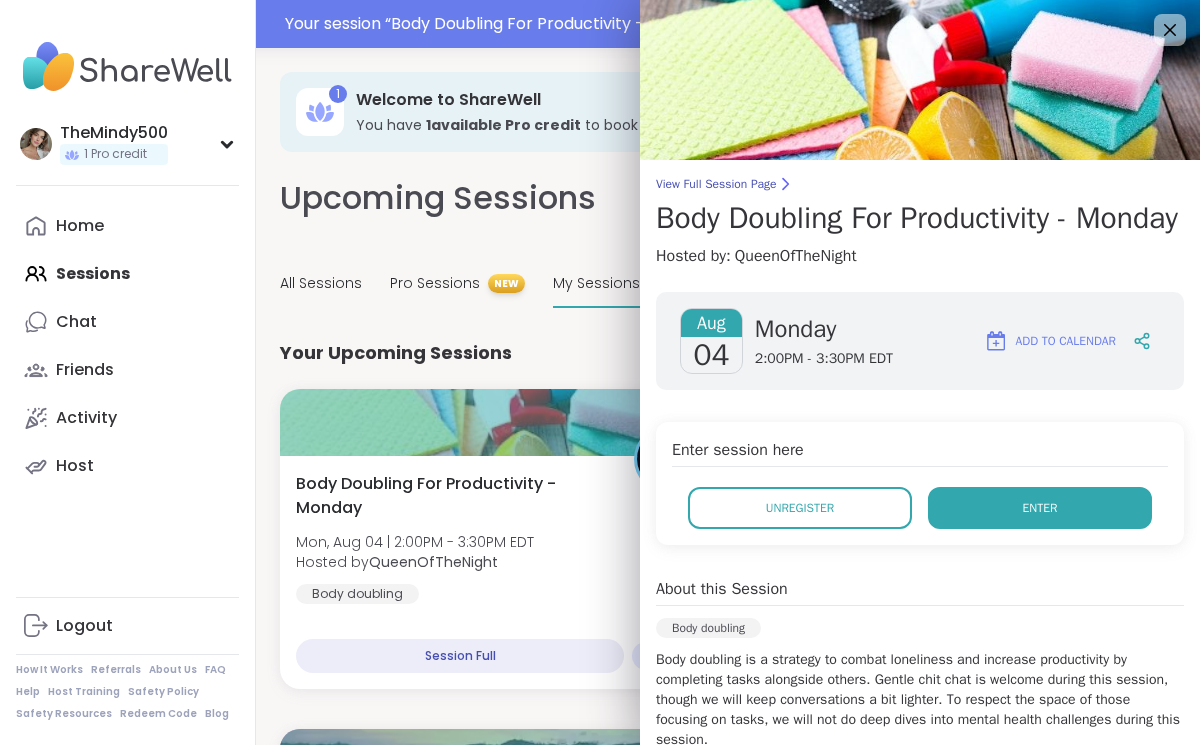 click on "Enter" at bounding box center [1040, 508] 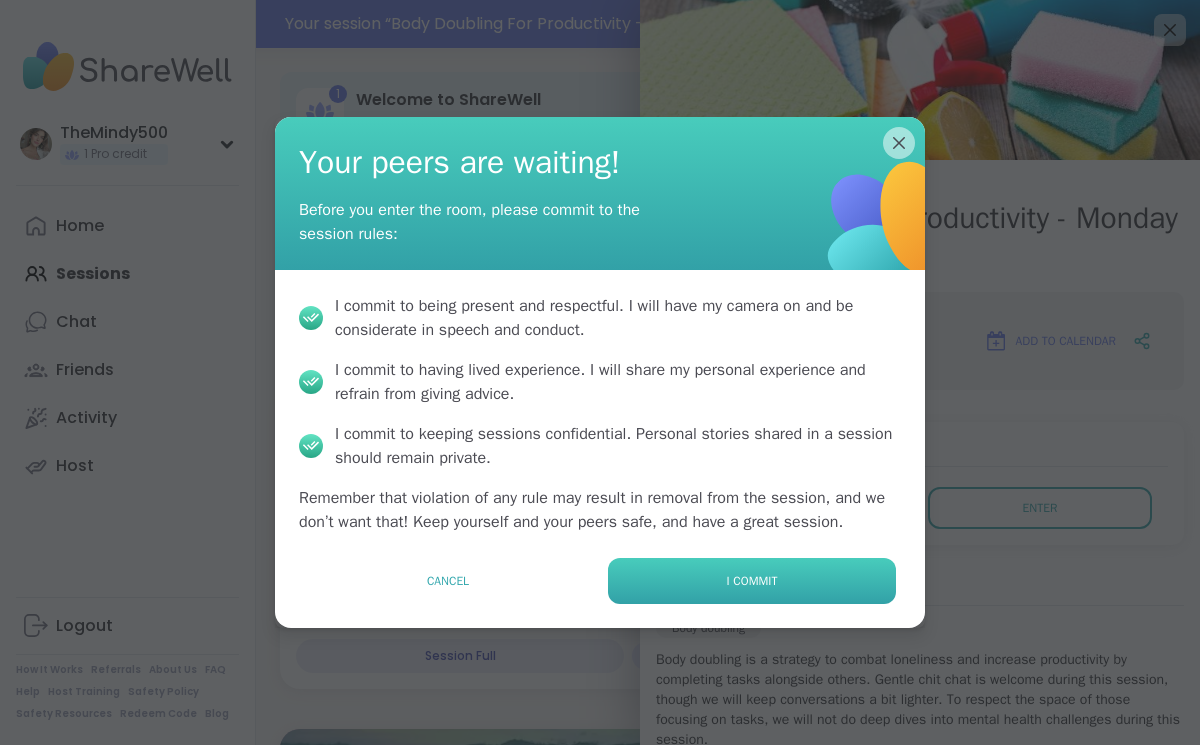 click on "I commit" at bounding box center [752, 581] 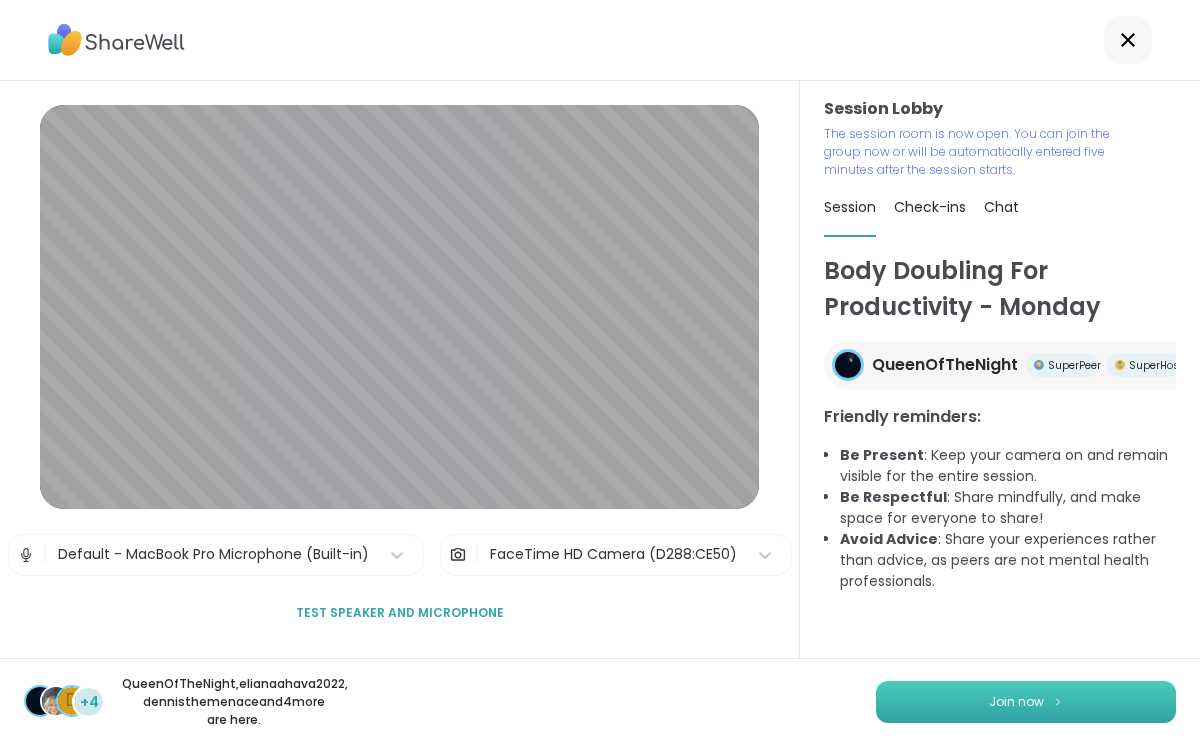 click on "Join now" at bounding box center [1026, 702] 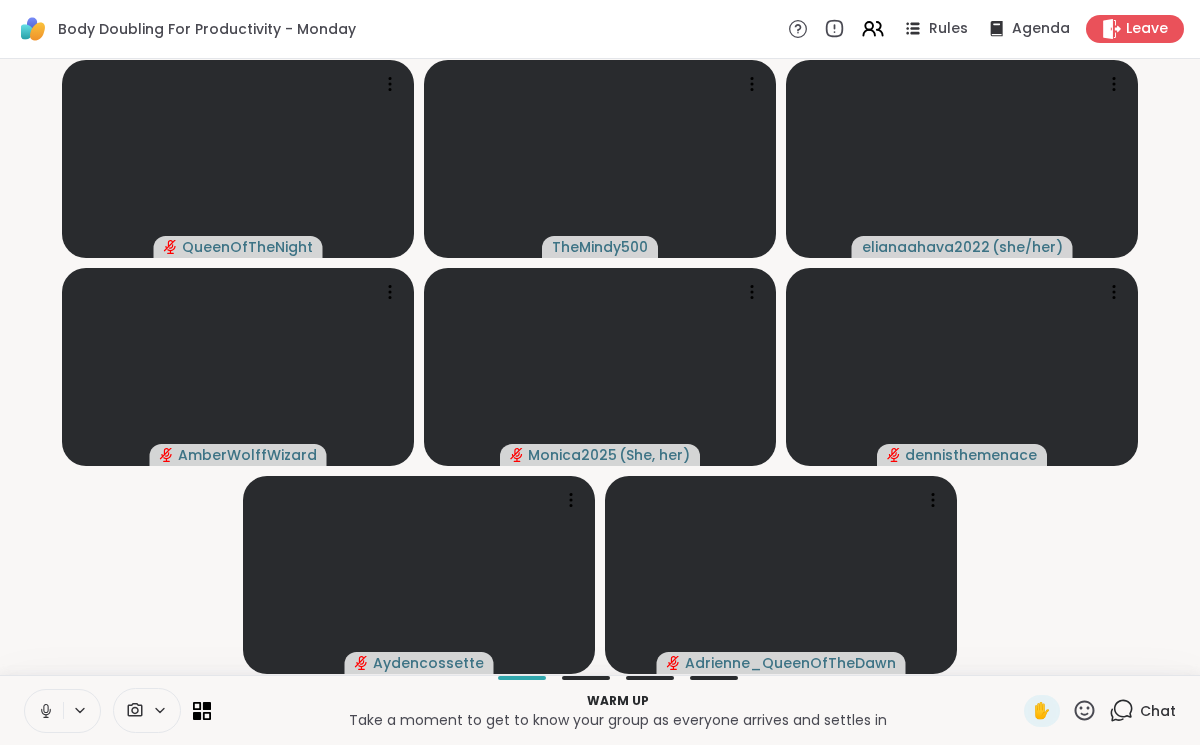 click at bounding box center (44, 711) 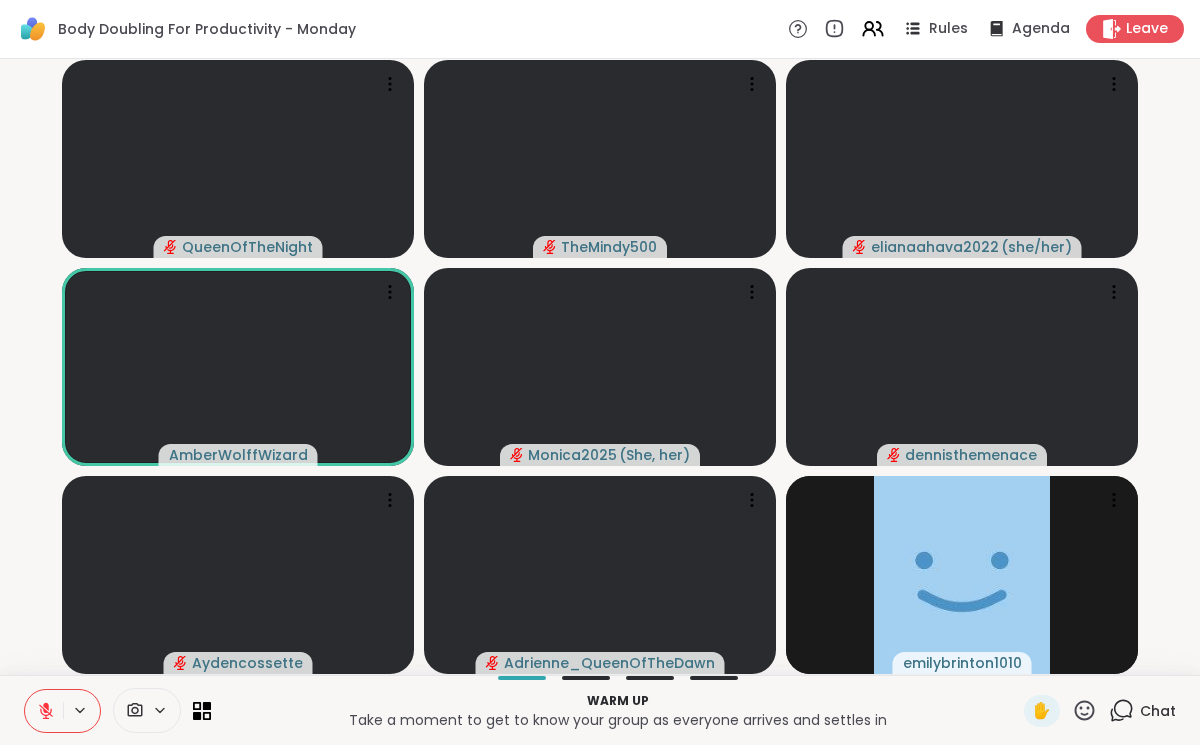 click at bounding box center (44, 711) 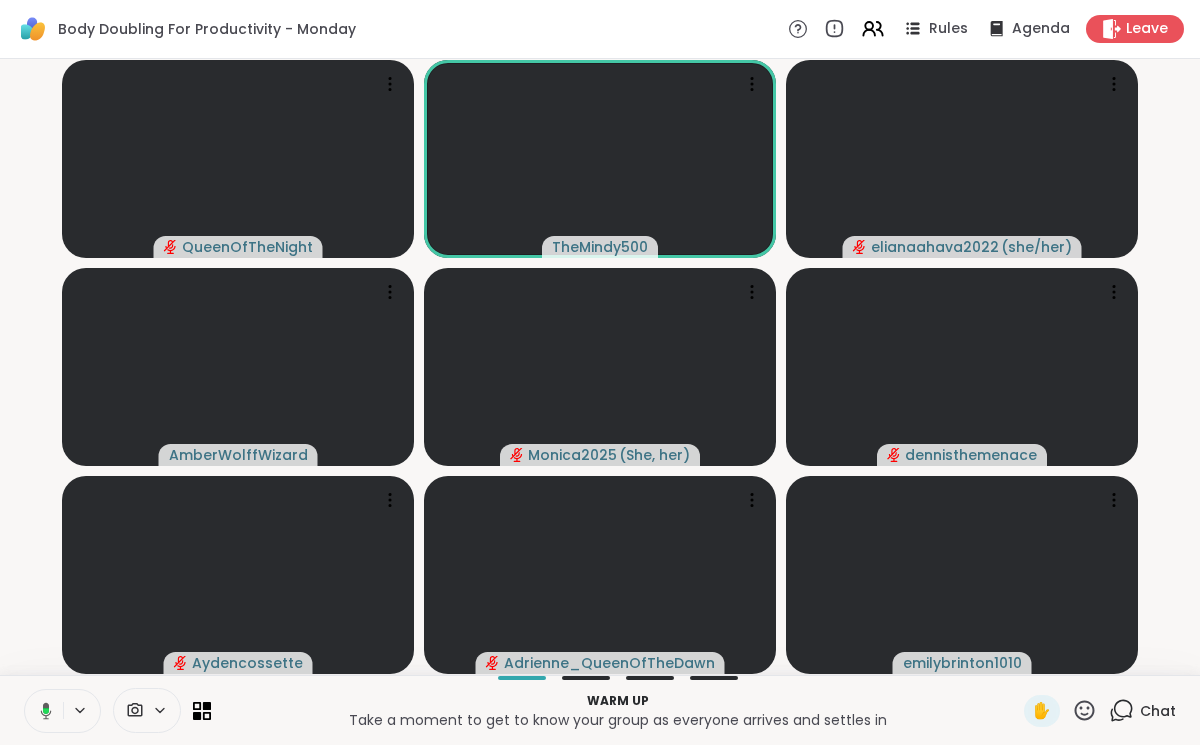 click at bounding box center (42, 711) 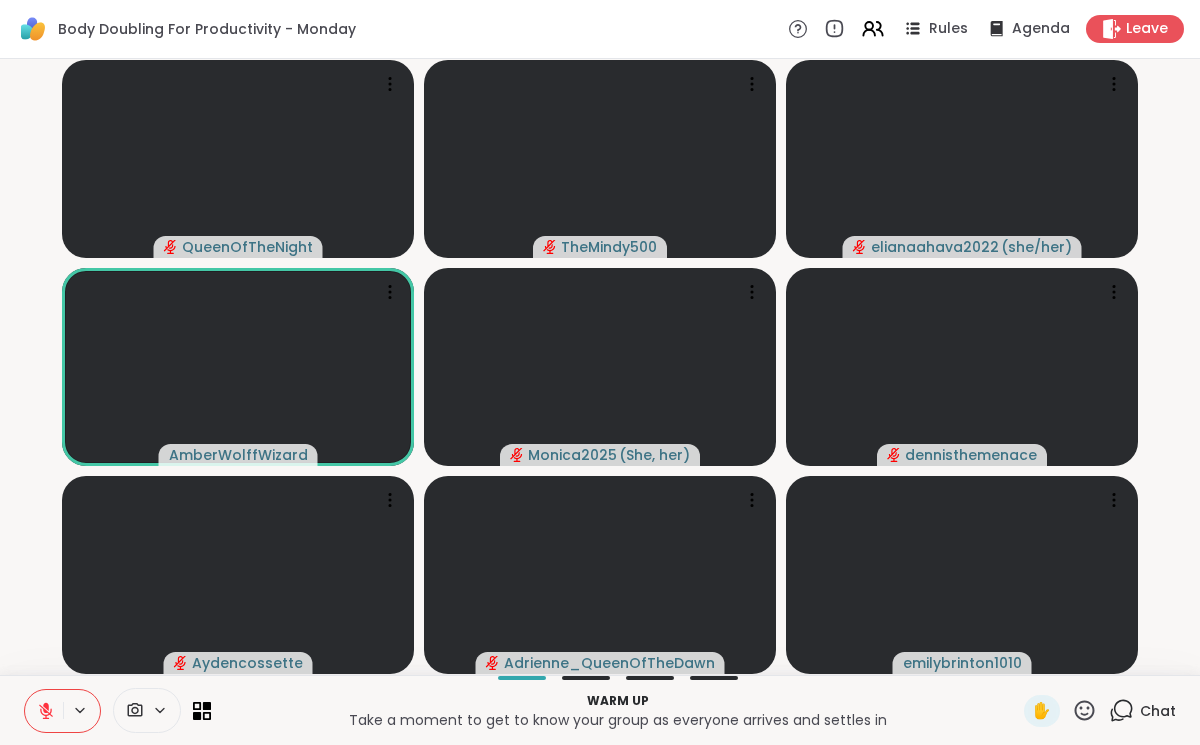 click at bounding box center [44, 711] 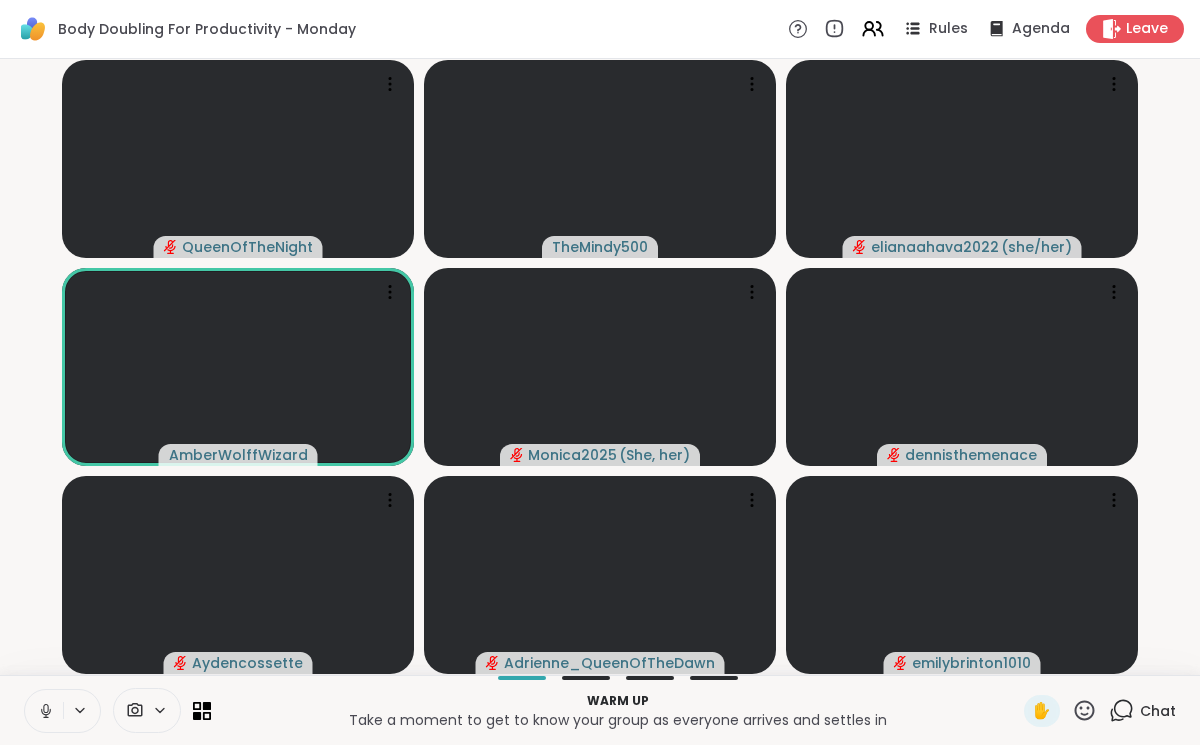 click 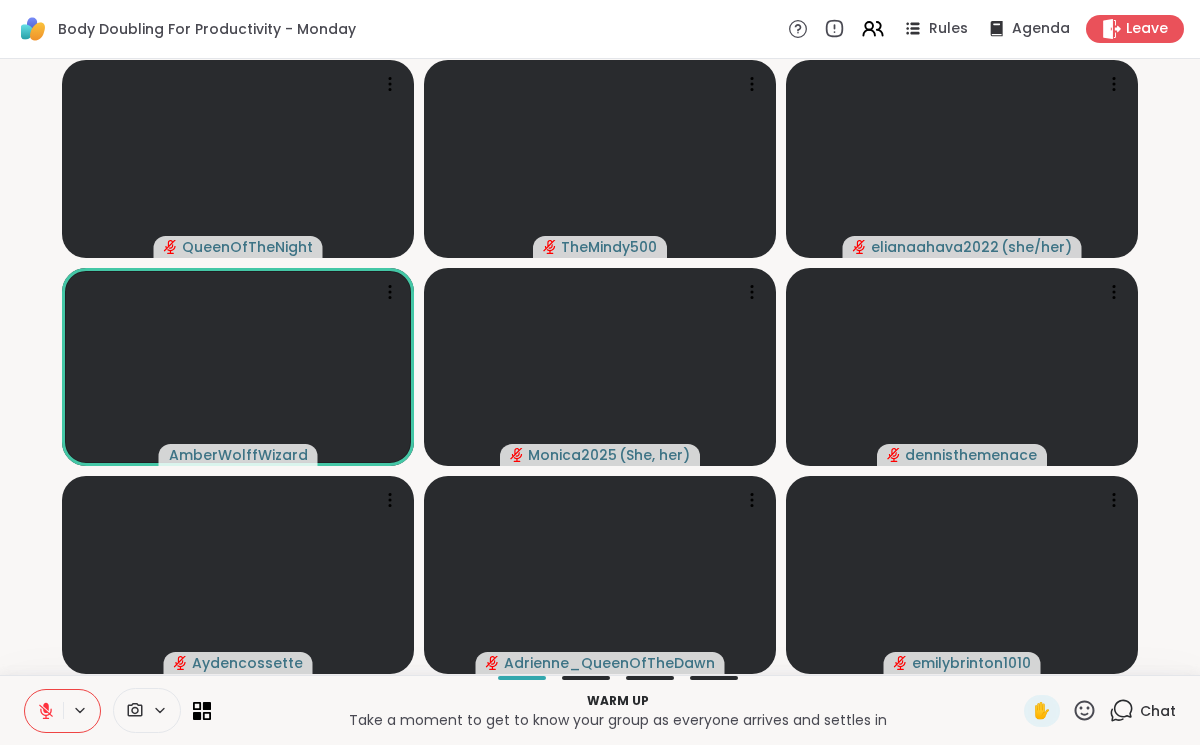 click 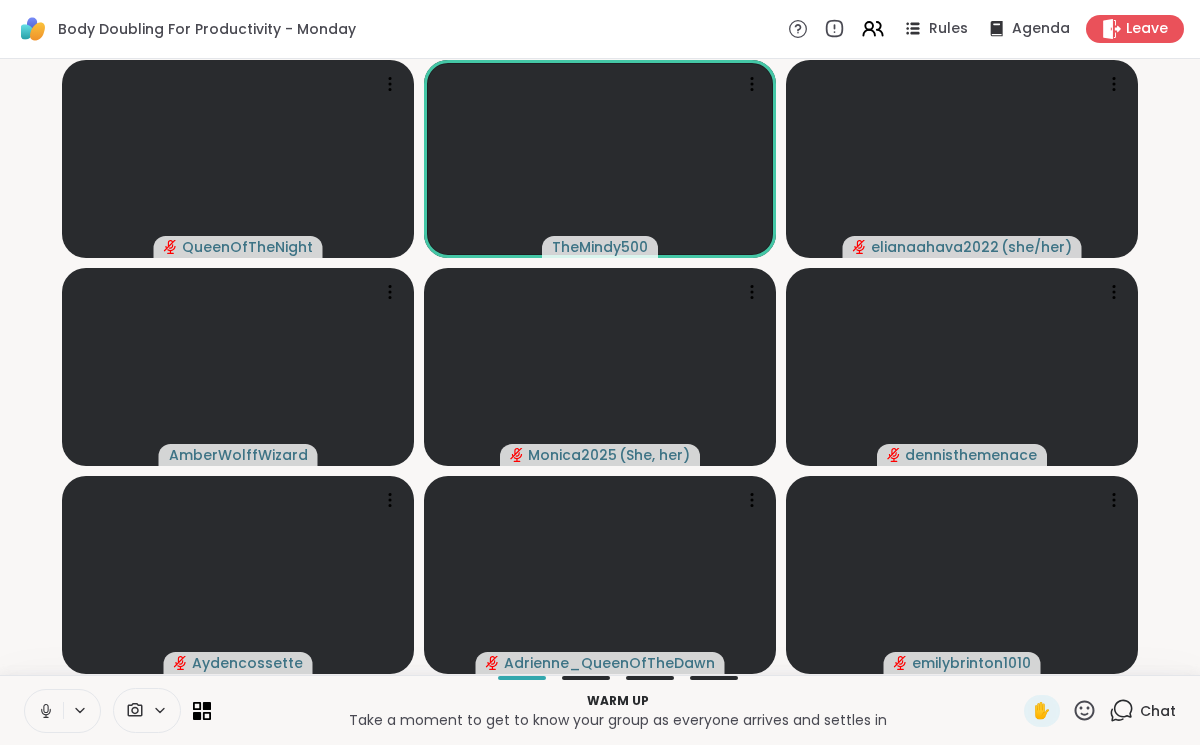 click 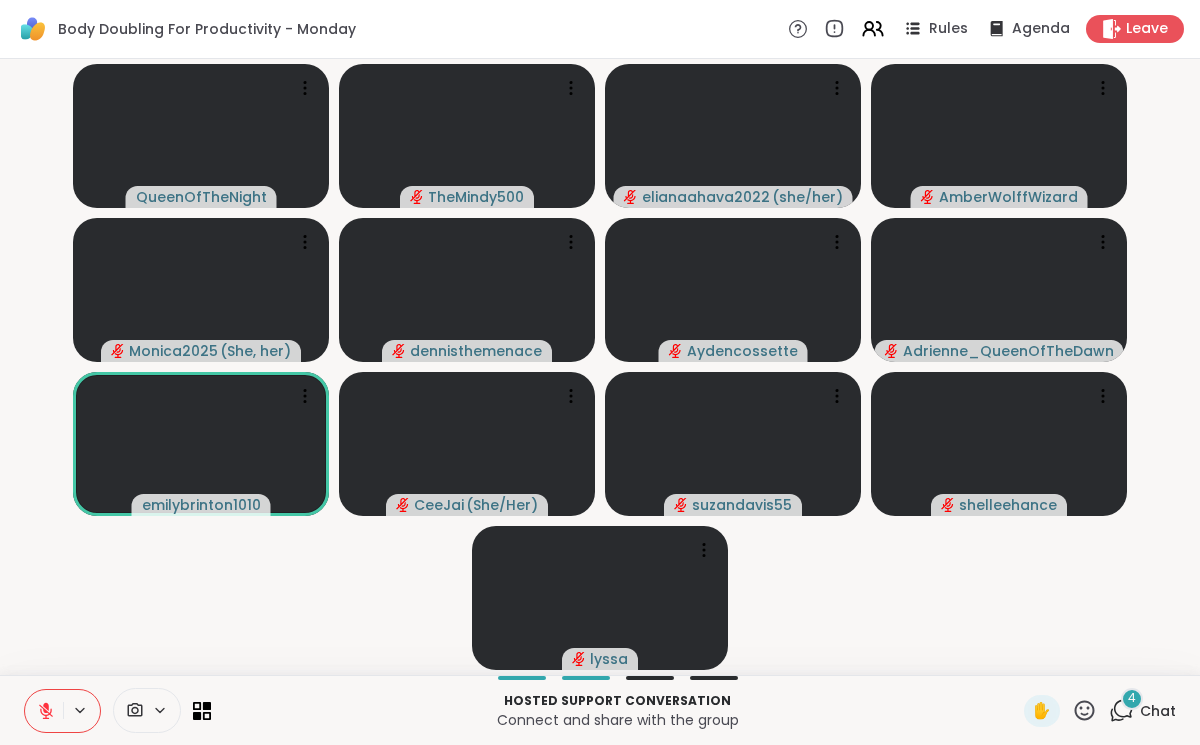 click 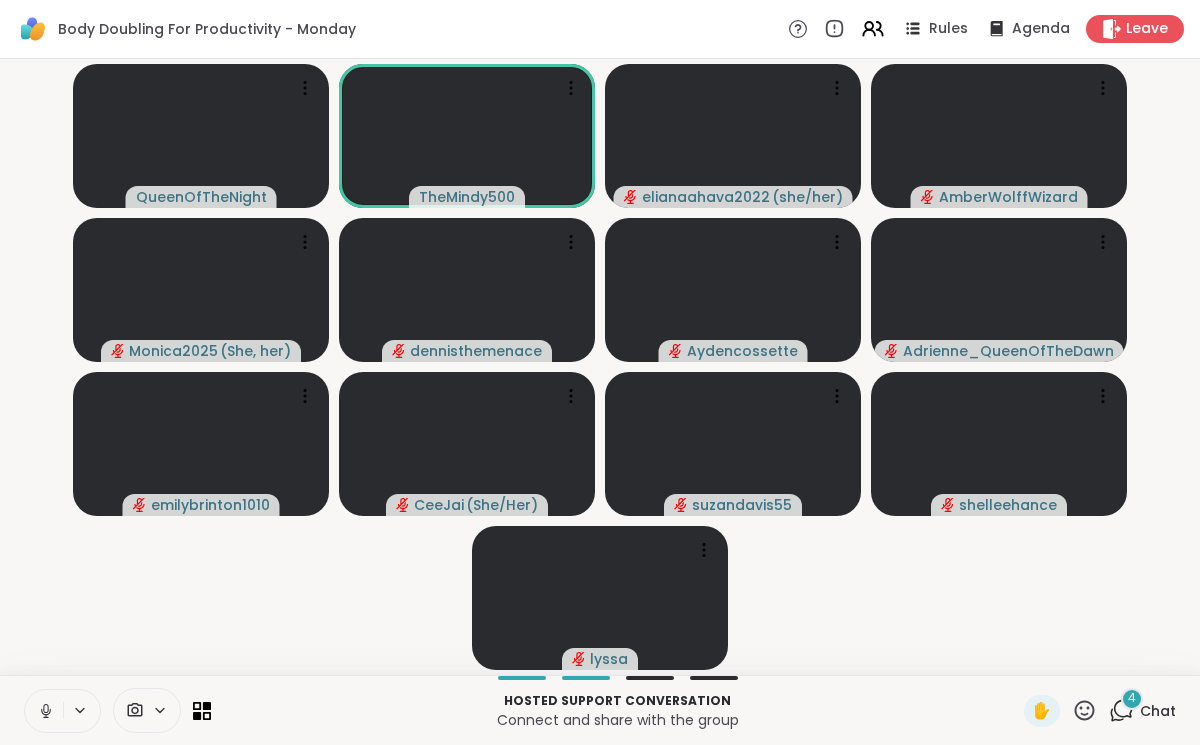 click 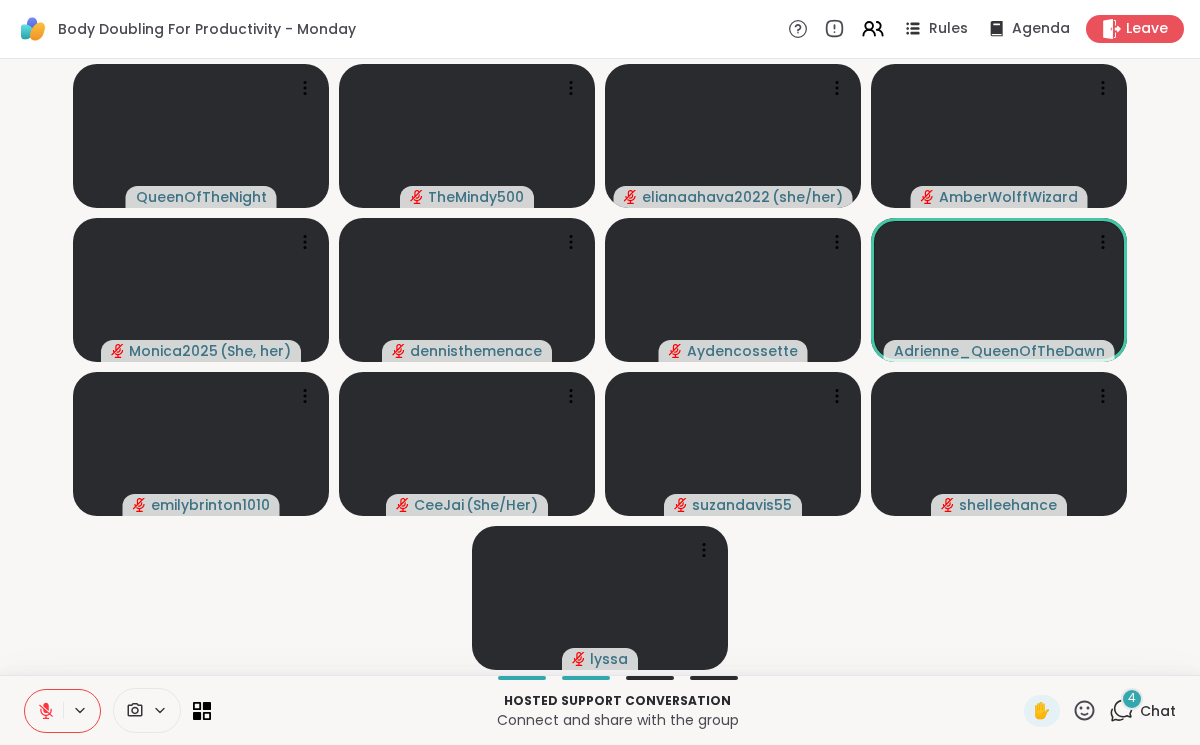 click 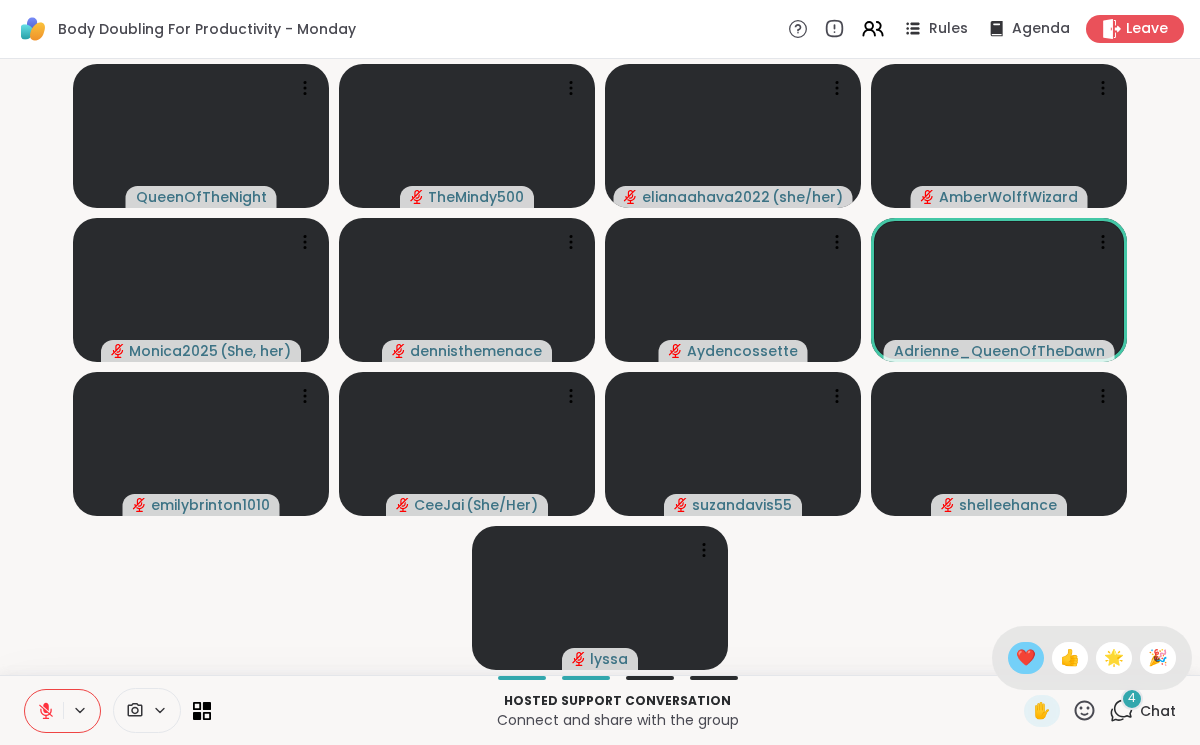 click on "❤️" at bounding box center [1026, 658] 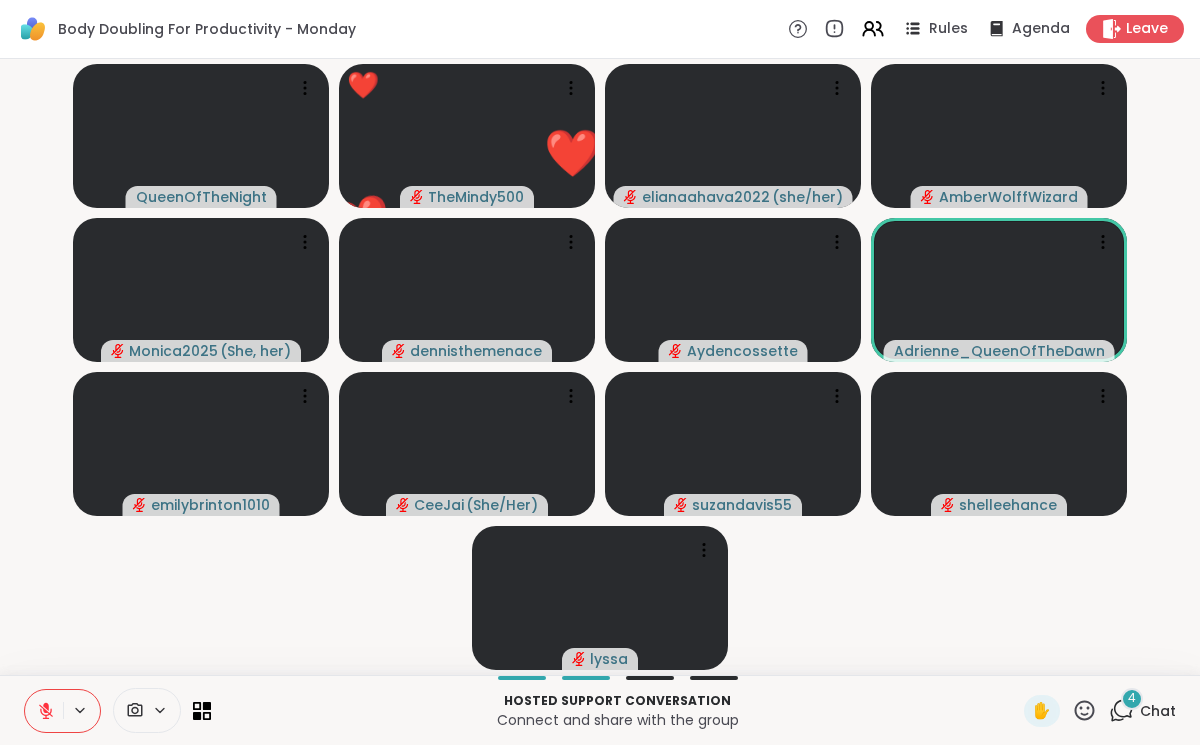 click 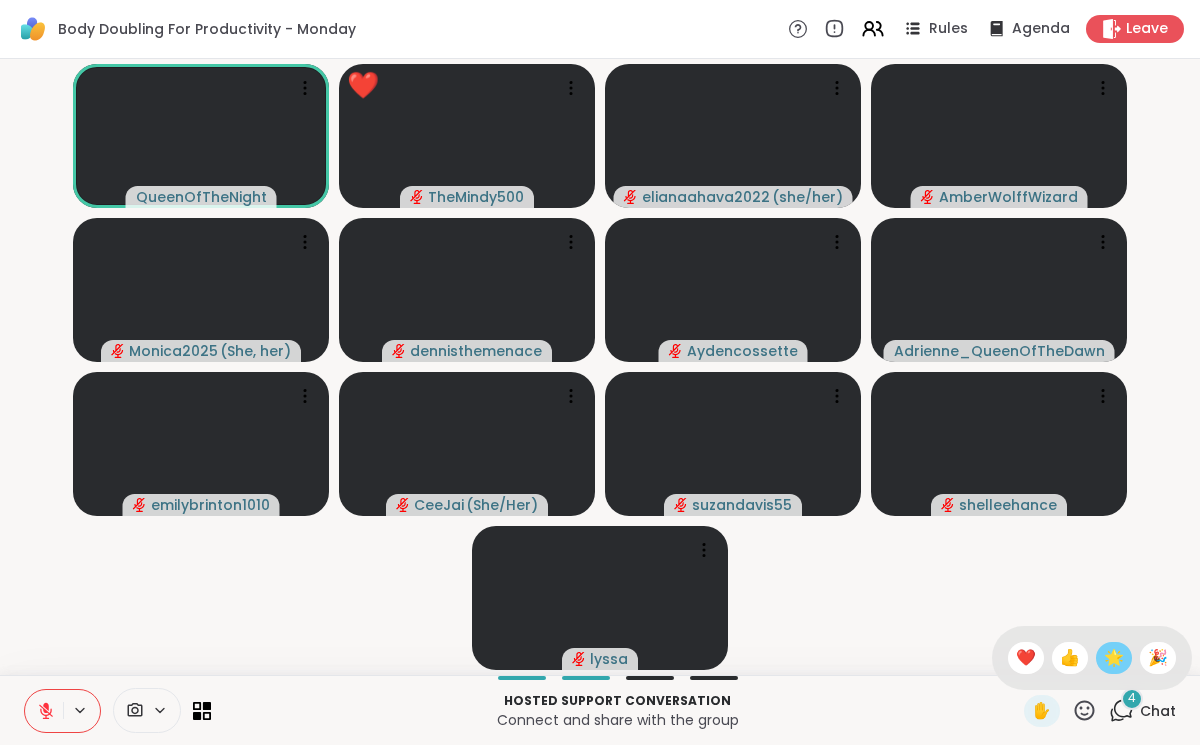 click on "🌟" at bounding box center (1114, 658) 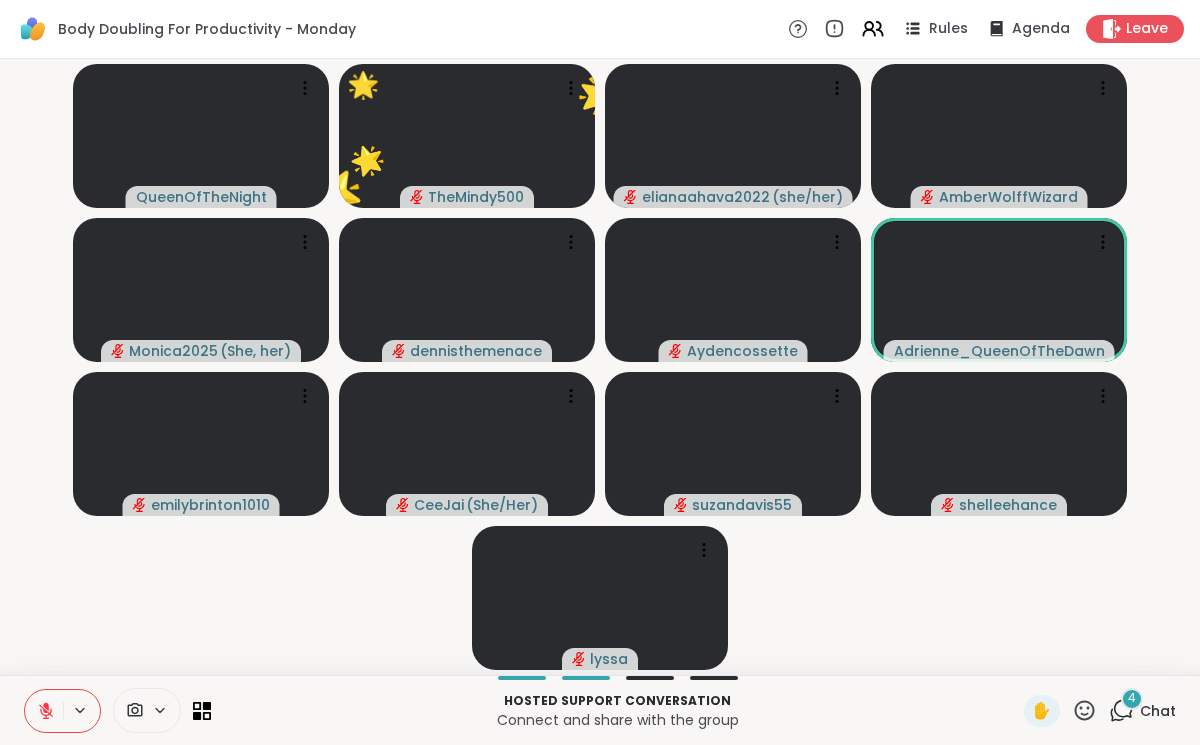 click 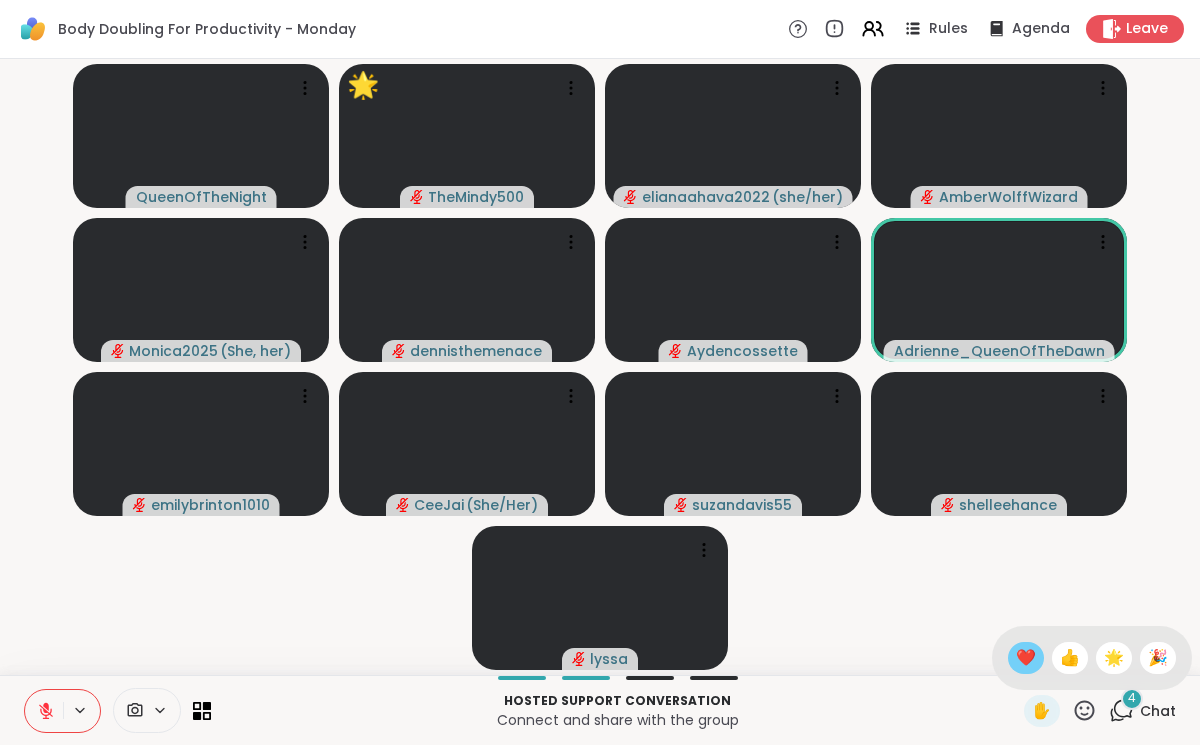 click on "❤️" at bounding box center (1026, 658) 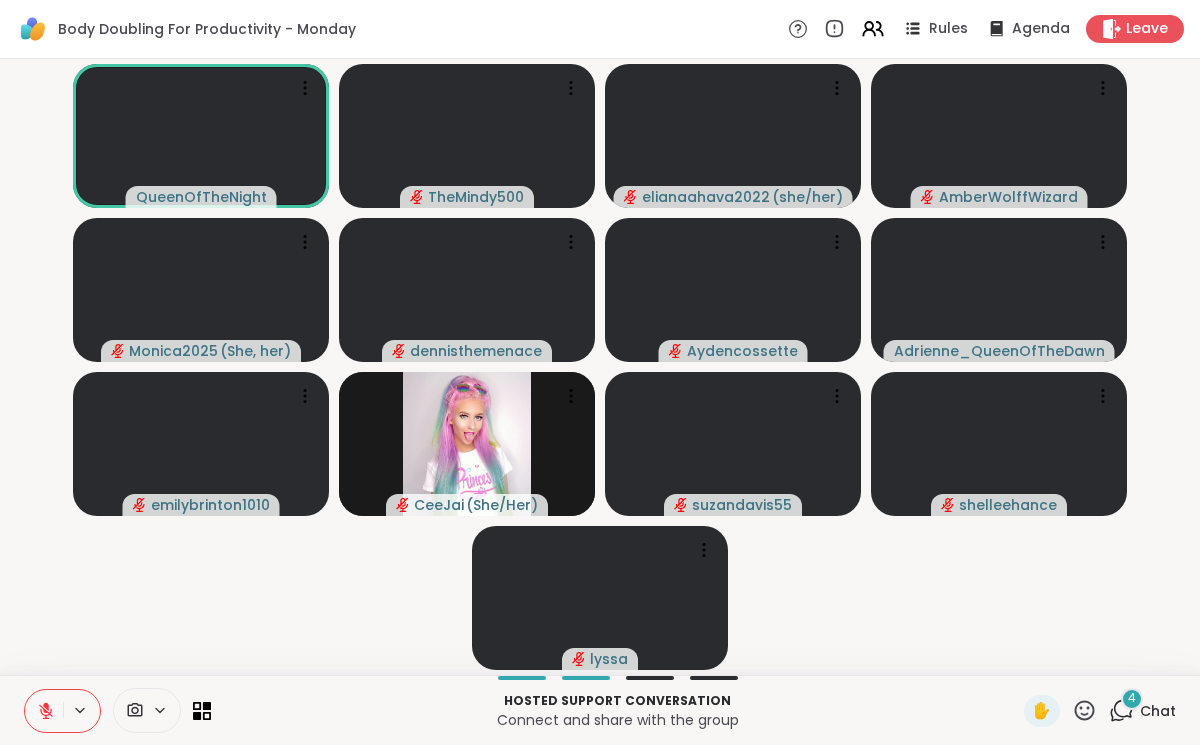 click 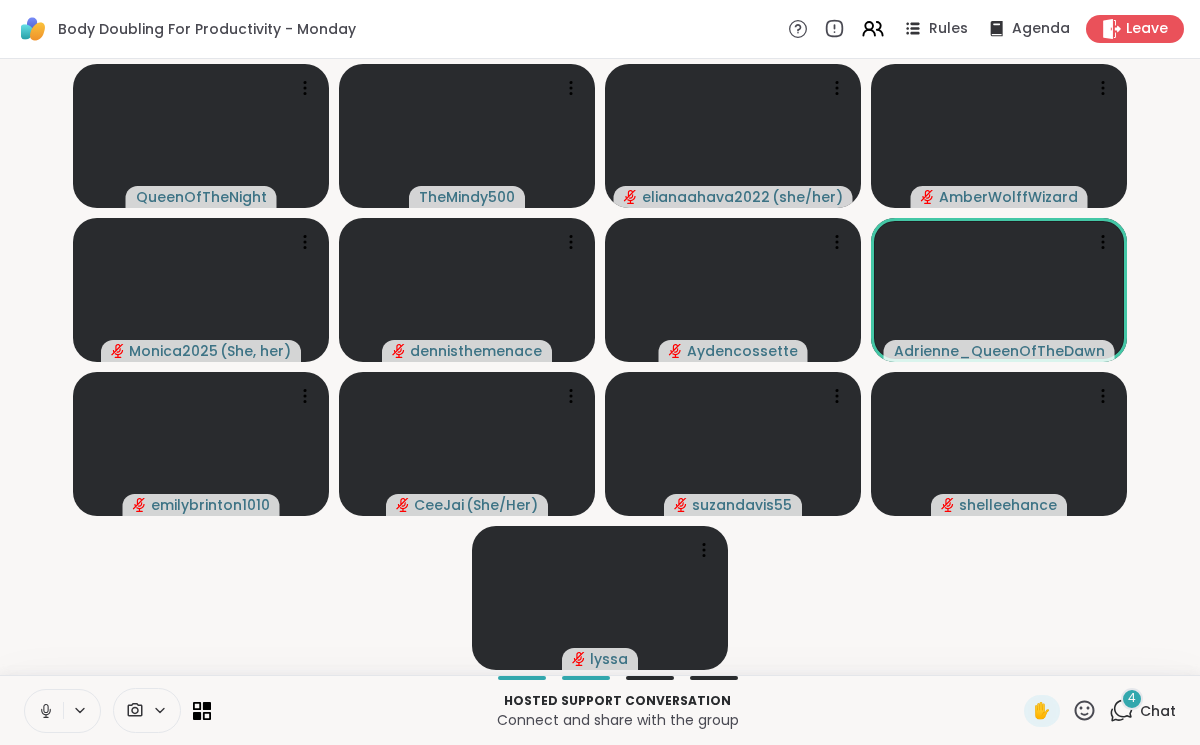 click 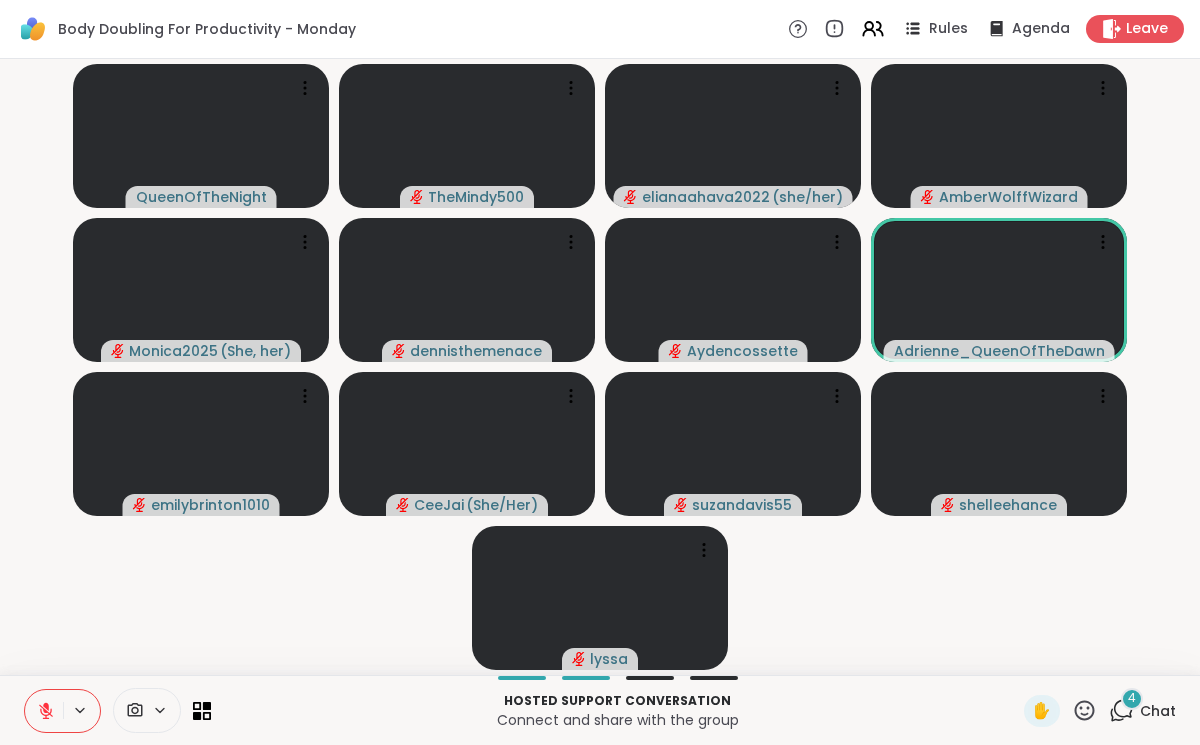 click 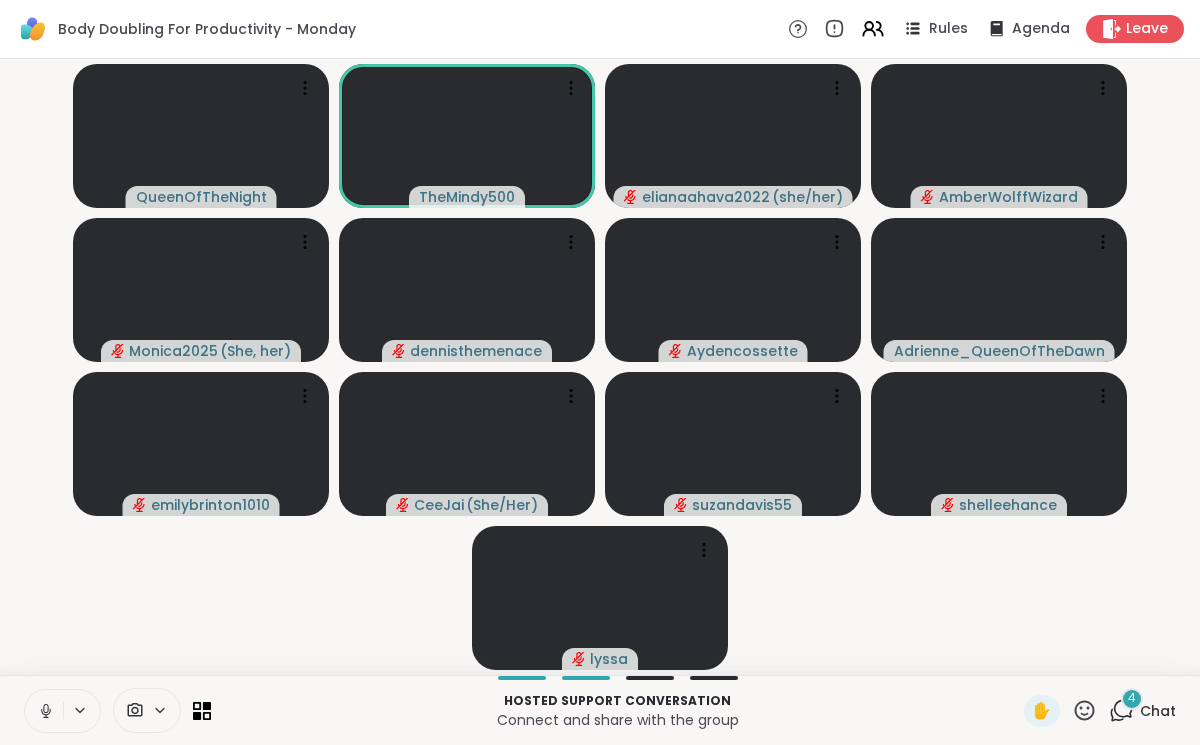click 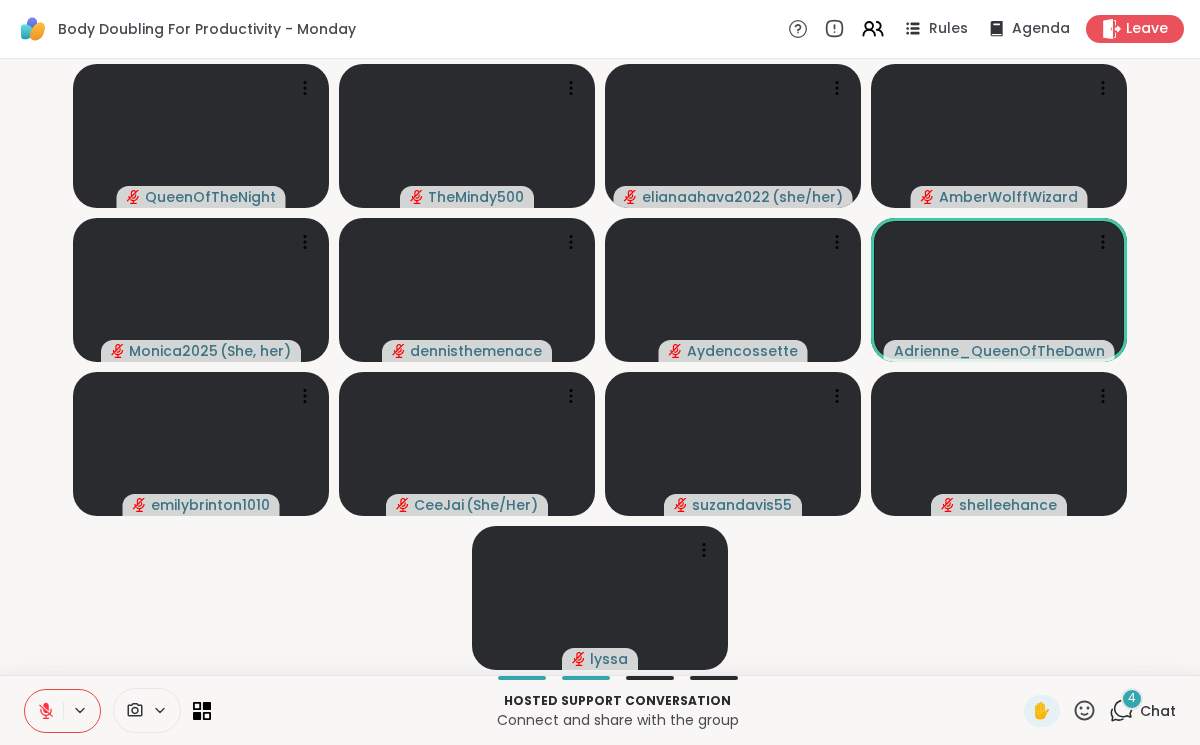 click 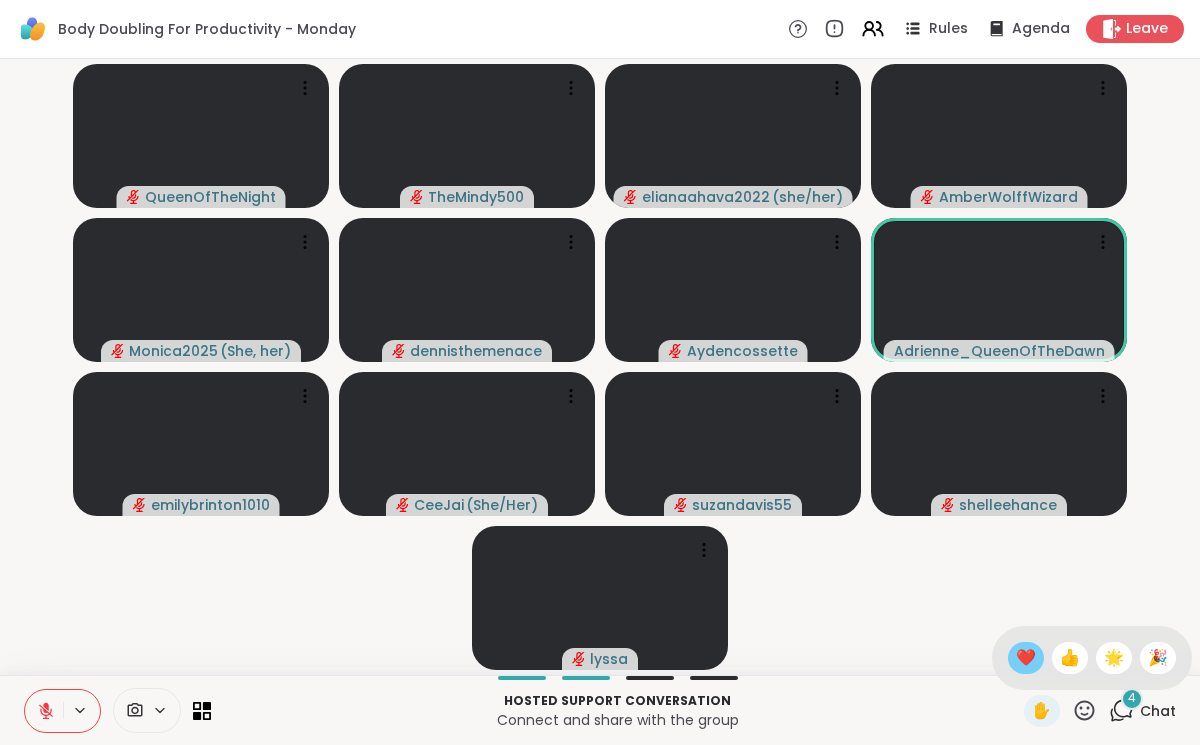 click on "❤️" at bounding box center [1026, 658] 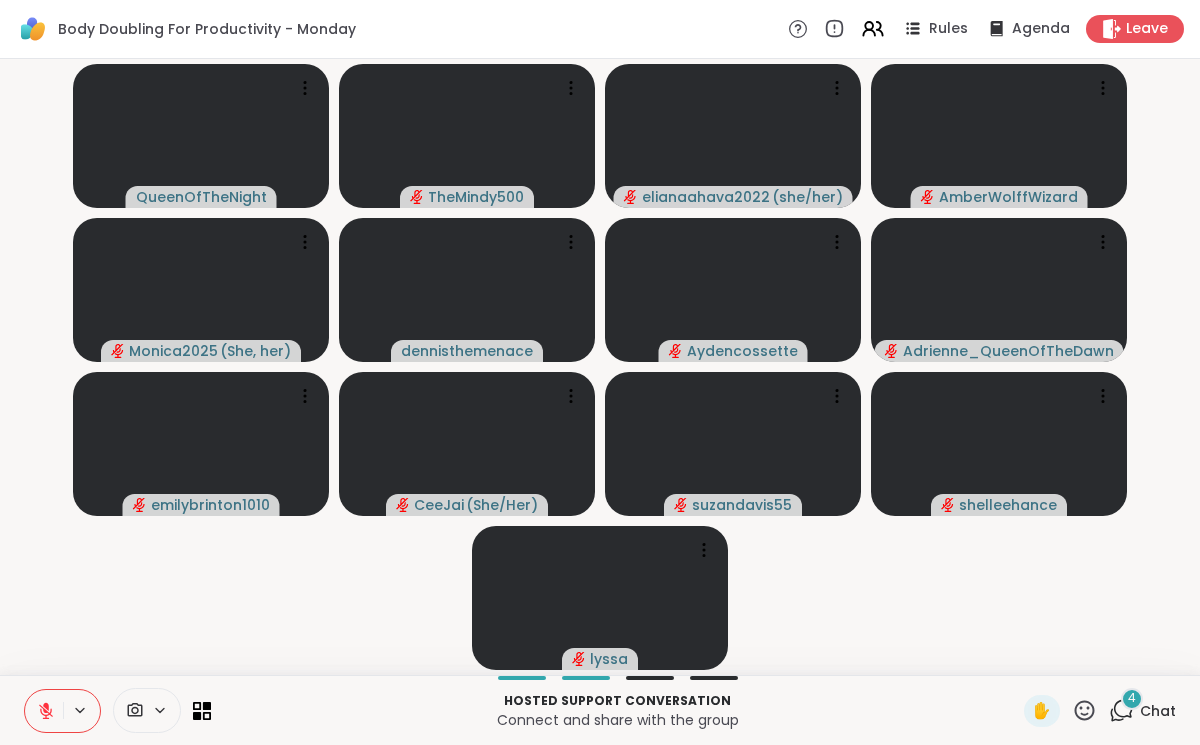 click at bounding box center [44, 711] 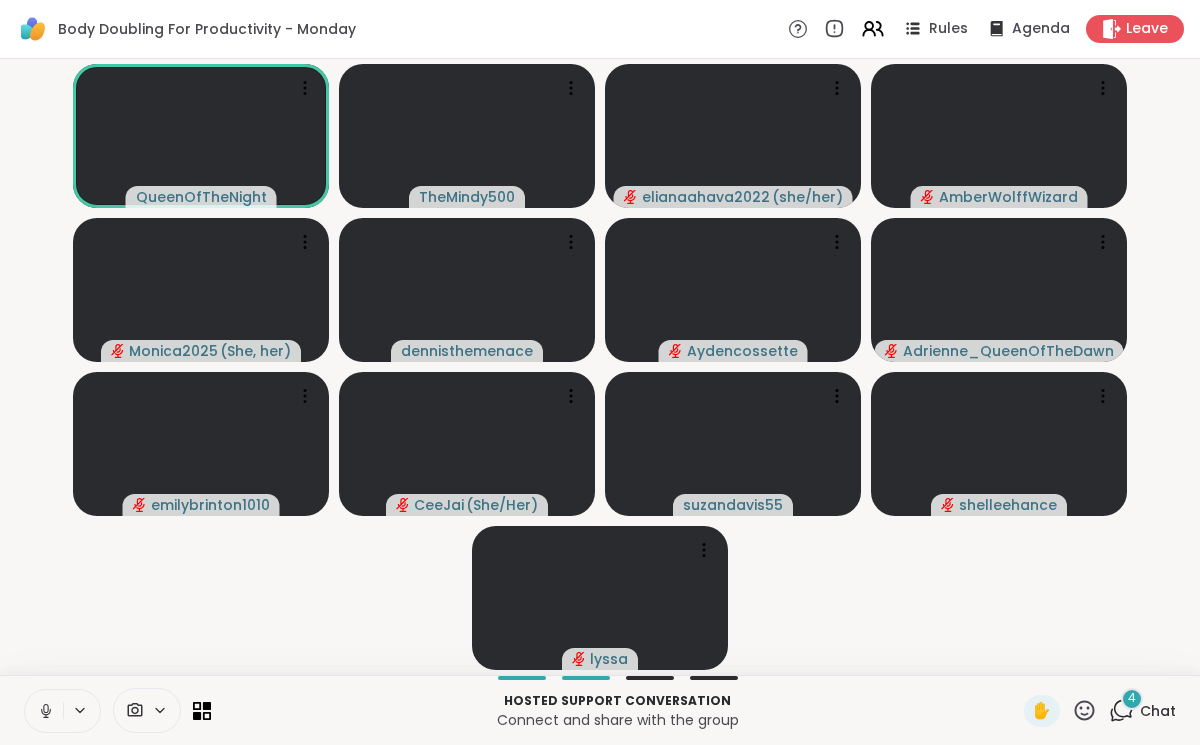 click at bounding box center (44, 711) 